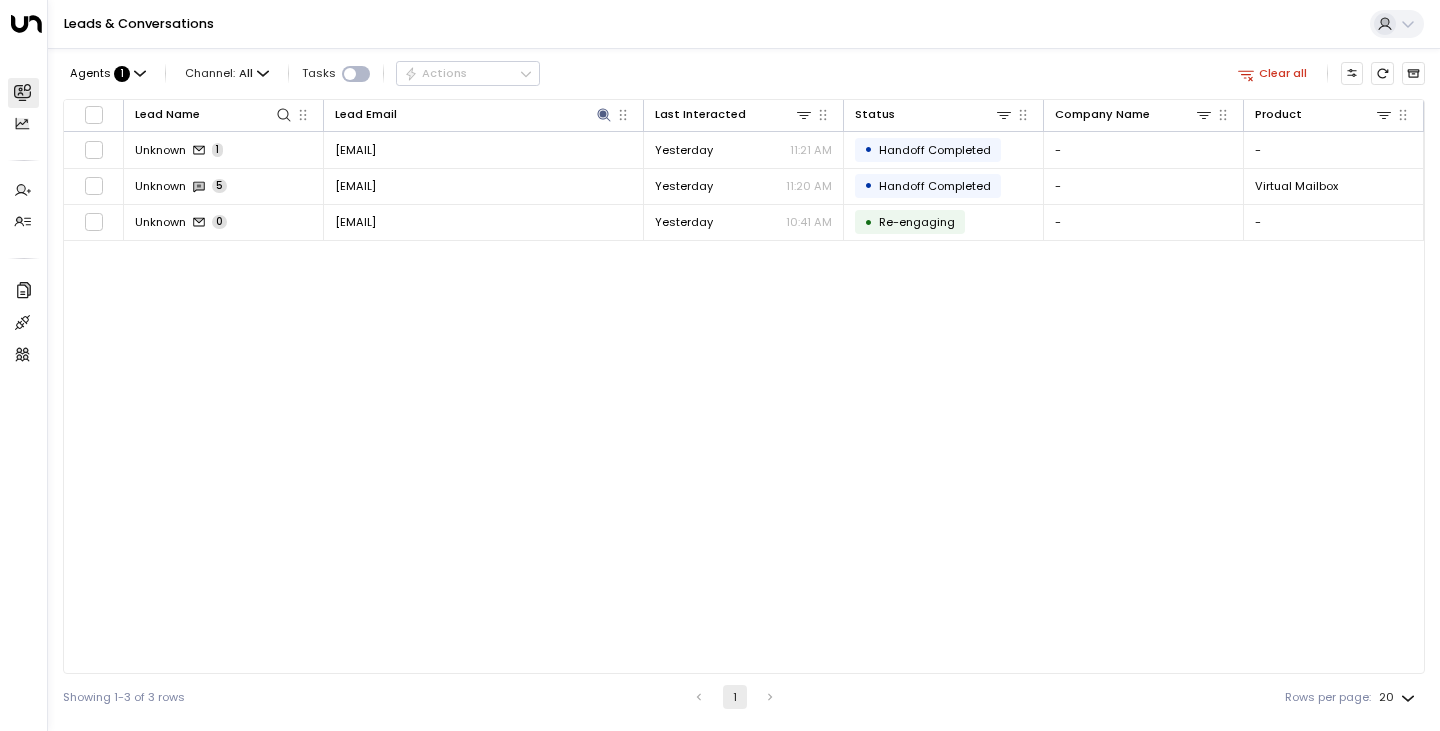 scroll, scrollTop: 0, scrollLeft: 0, axis: both 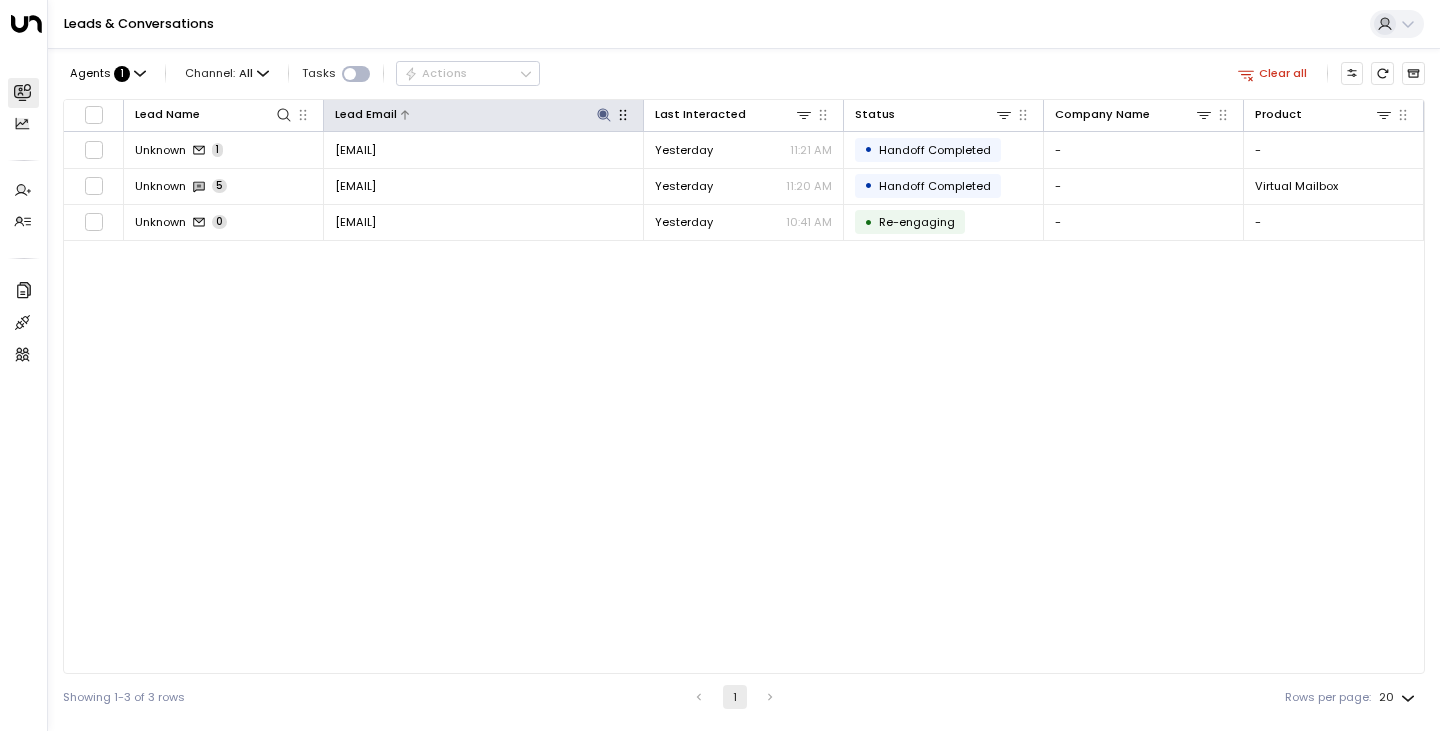 click at bounding box center (604, 115) 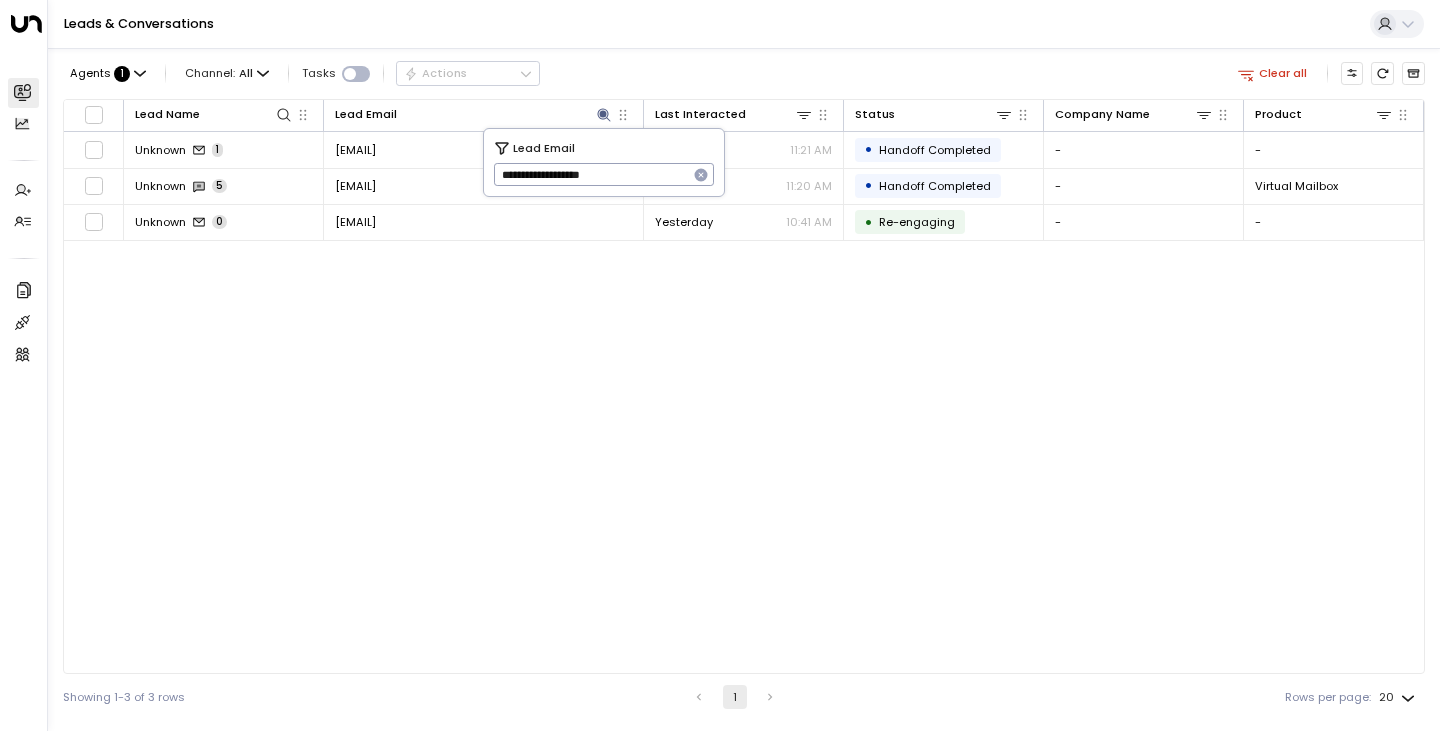 click at bounding box center (701, 175) 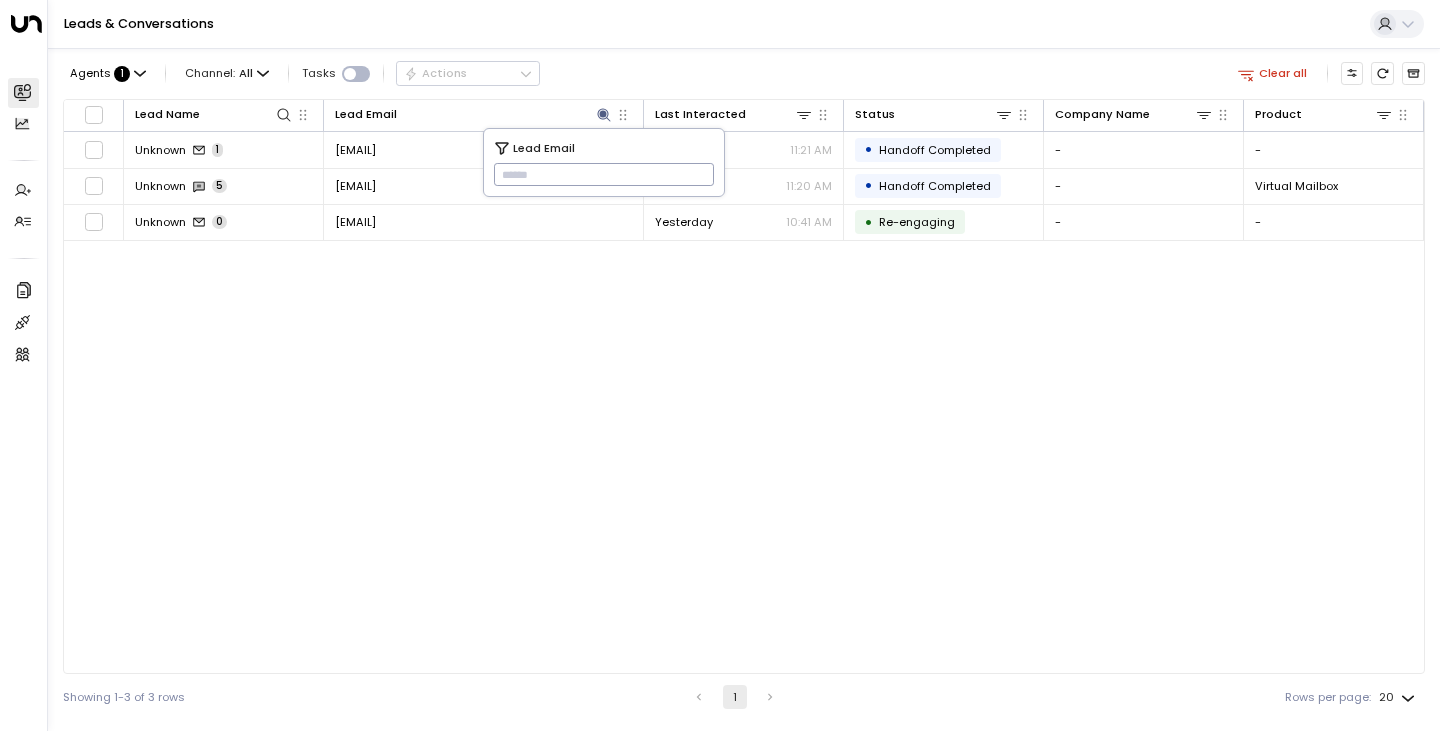click at bounding box center (604, 175) 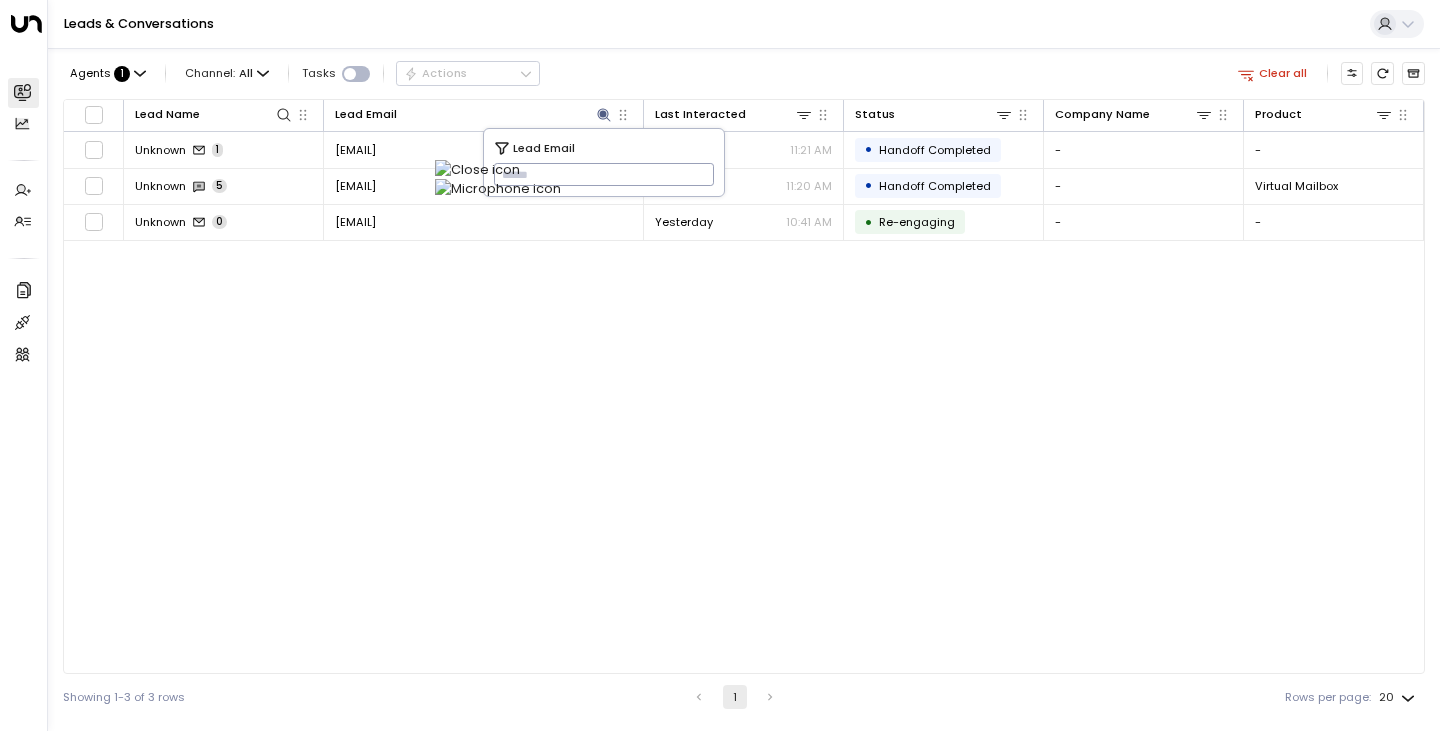 paste on "**********" 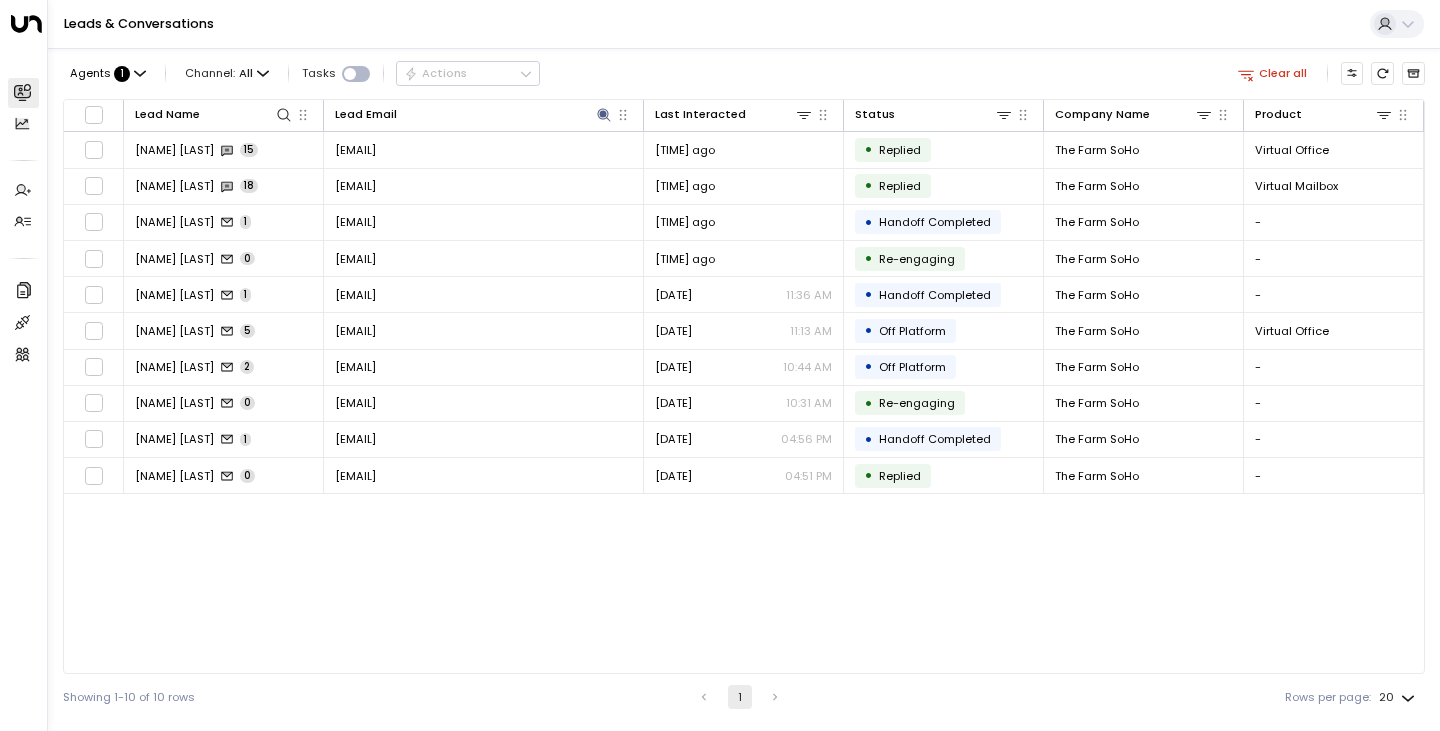 click on "Lead Name Lead Email Last Interacted Status Company Name Product # of people AI mode Trigger Region Location [NAME] [LAST] [EMAIL] [TIME] ago • Replied The Farm SoHo Virtual Office - [PHONE] New York [NUMBER] [STREET] ([GENERAL]) [NAME] [LAST] [NUMBER] [EMAIL] [TIME] ago • Replied The Farm SoHo Virtual Mailbox - [PHONE] New York [NUMBER] [STREET] ([GENERAL]) [NAME] [LAST] [NUMBER] [EMAIL] [TIME] ago • Handoff Completed The Farm SoHo - - [EMAIL] - - [NAME] [LAST] [NUMBER] [EMAIL] [TIME] ago • Re-engaging The Farm SoHo - - [EMAIL] - - [NAME] [LAST] [NUMBER] [EMAIL] [DATE] [TIME] • Handoff Completed The Farm SoHo - - [EMAIL] - - [NAME] [LAST] [NUMBER] [EMAIL] [DATE] [TIME] • Off Platform The Farm SoHo Virtual Office - [EMAIL] New York [NUMBER] [STREET] ([GENERAL]) [NAME] [LAST] [NUMBER] [EMAIL] [DATE] [TIME] • Off Platform The Farm SoHo - - - - [NUMBER] [TIME]" at bounding box center (744, 386) 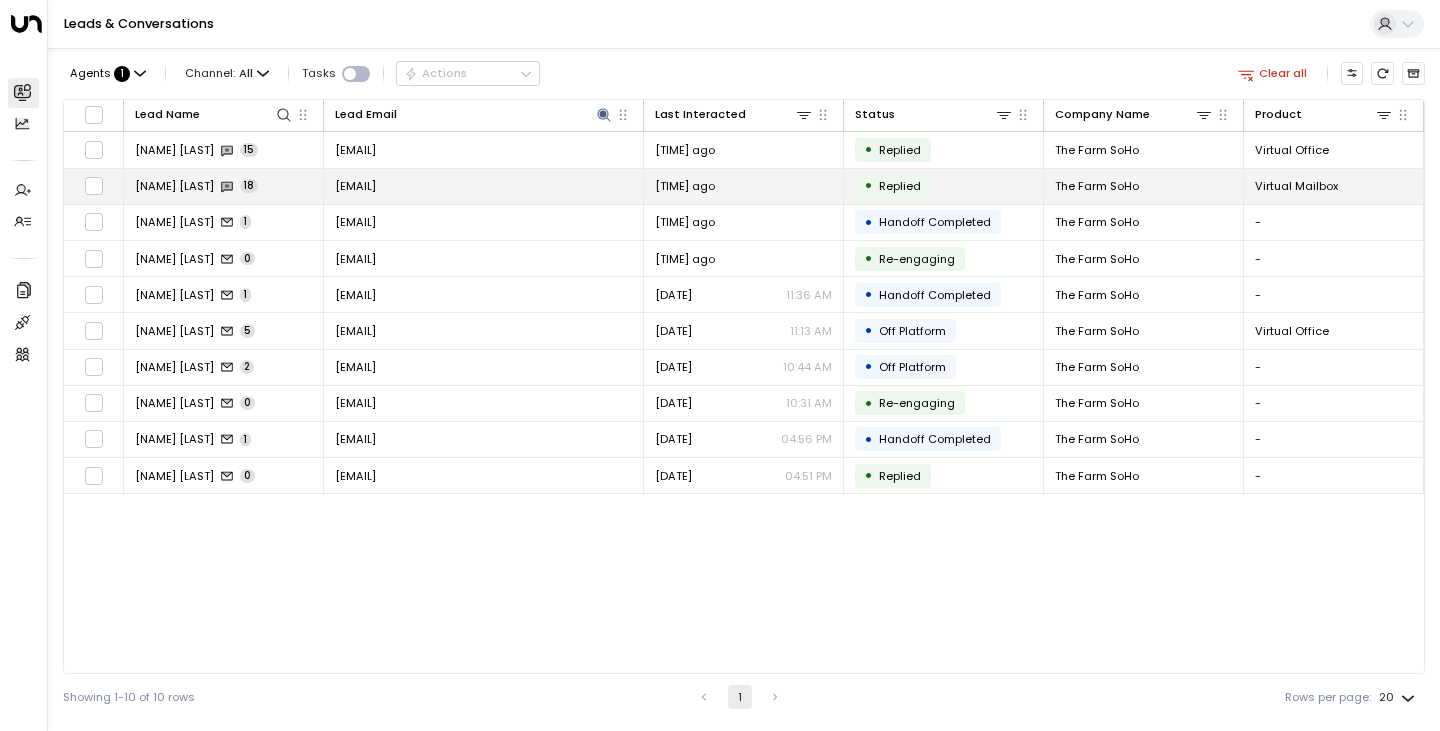 click on "[NAME] [LAST]" at bounding box center [174, 186] 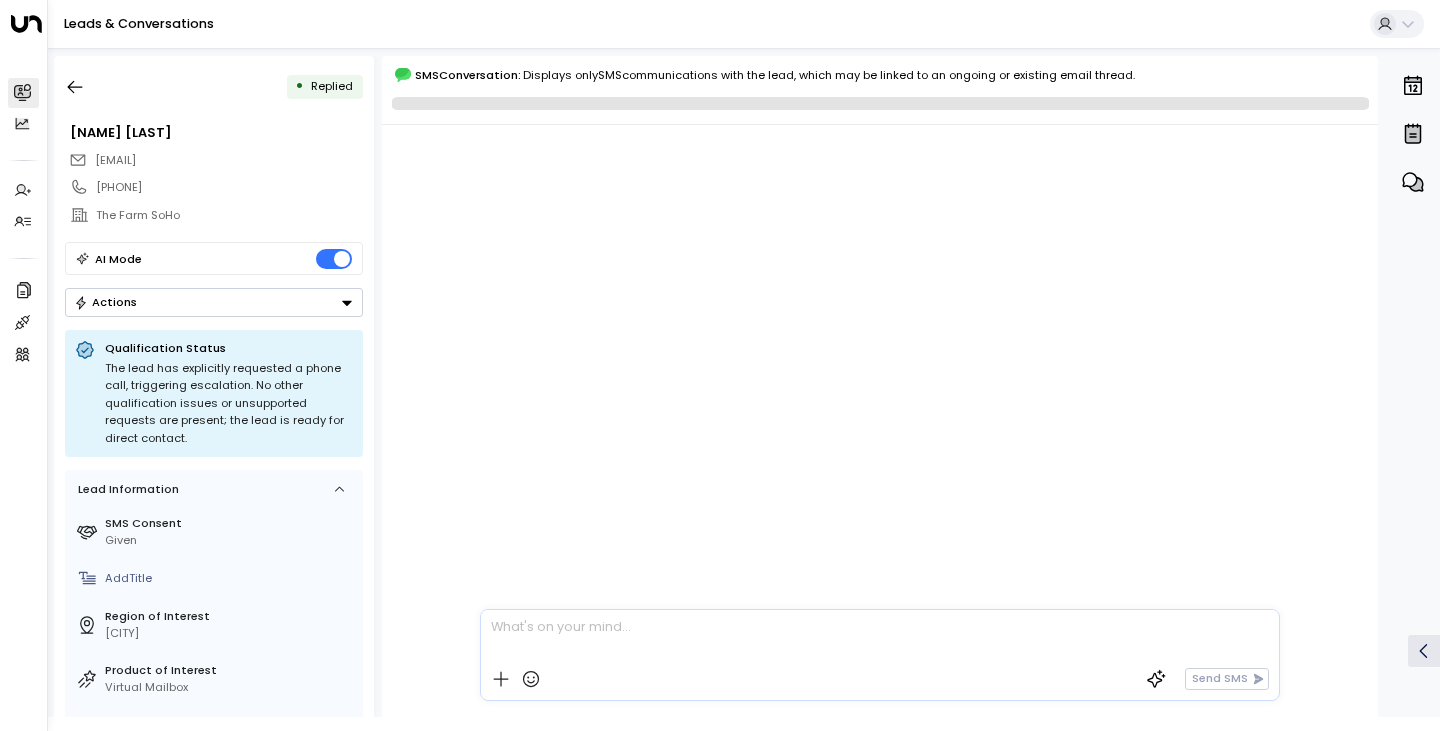 scroll, scrollTop: 6550, scrollLeft: 0, axis: vertical 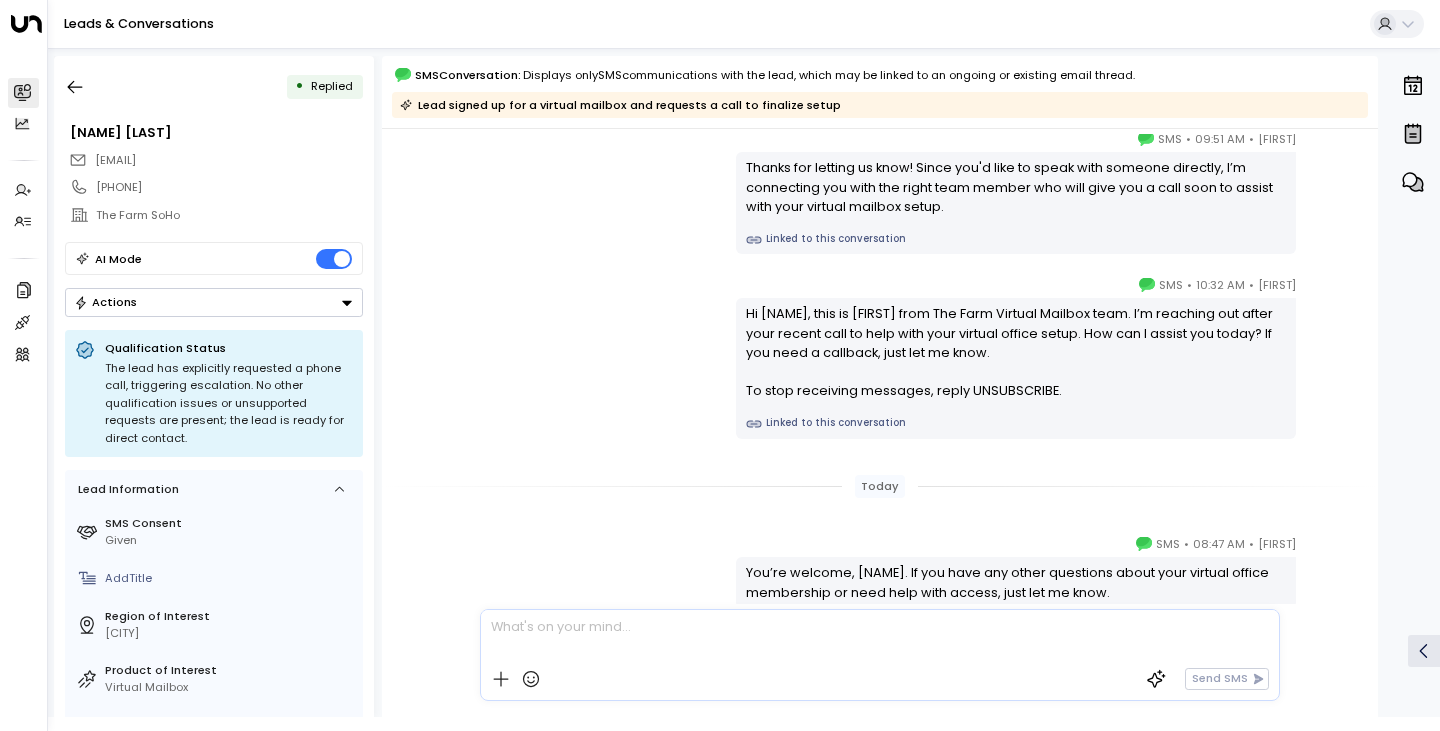 click on "[FIRST] • [TIME] • SMS Hi [NAME], this is [FIRST] from The Farm Virtual Mailbox team. I’m reaching out after your recent call to help with your virtual office setup. How can I assist you today? If you need a callback, just let me know.
To stop receiving messages, reply UNSUBSCRIBE. Linked to this conversation" at bounding box center [880, 357] 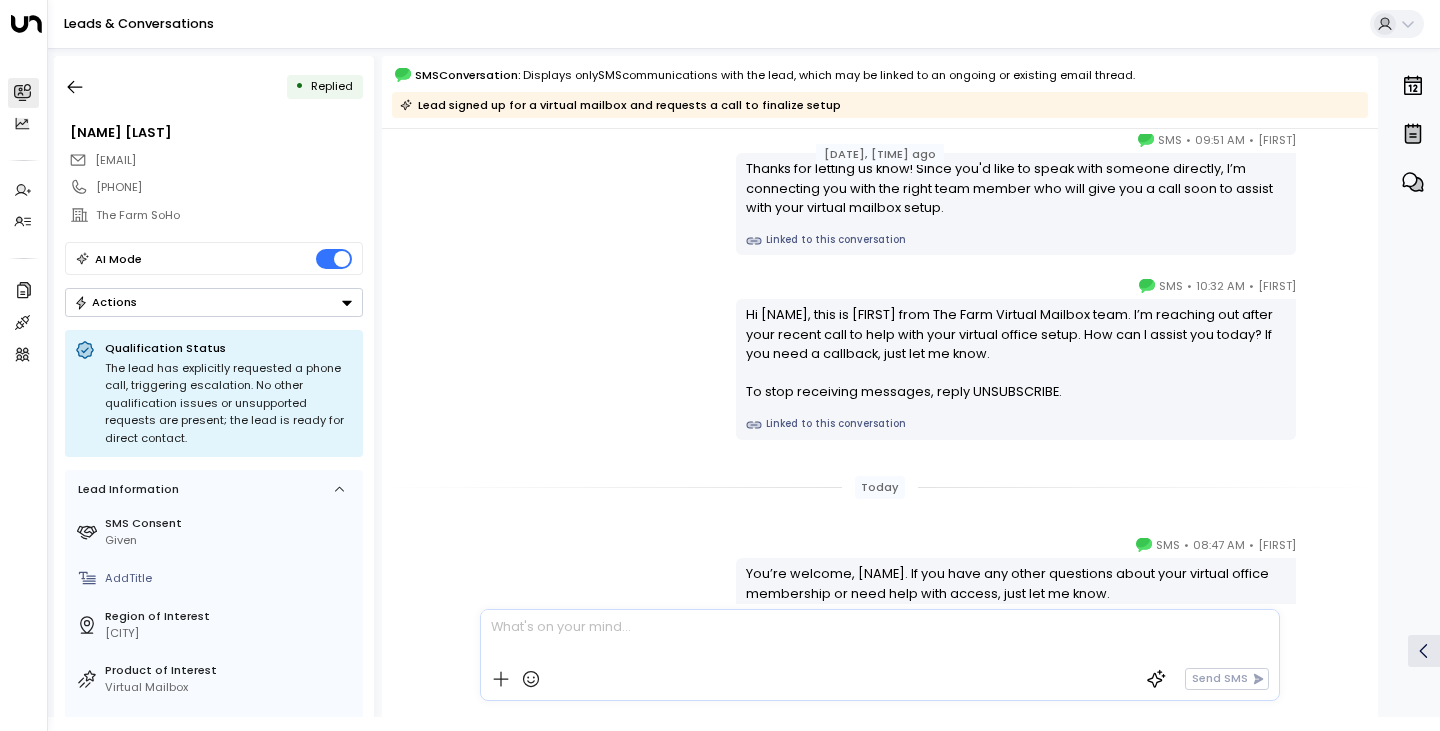 scroll, scrollTop: 2663, scrollLeft: 0, axis: vertical 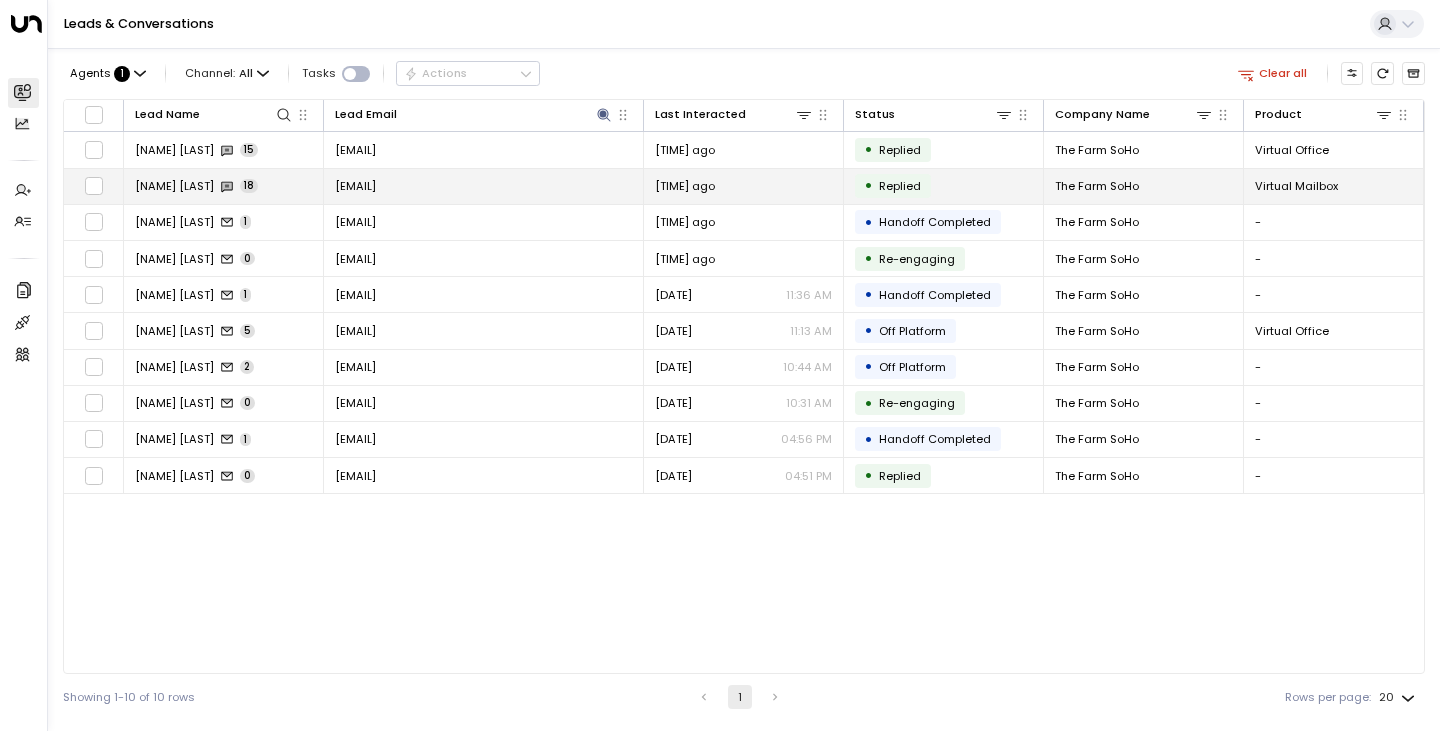 click on "[NAME] [LAST]" at bounding box center [174, 186] 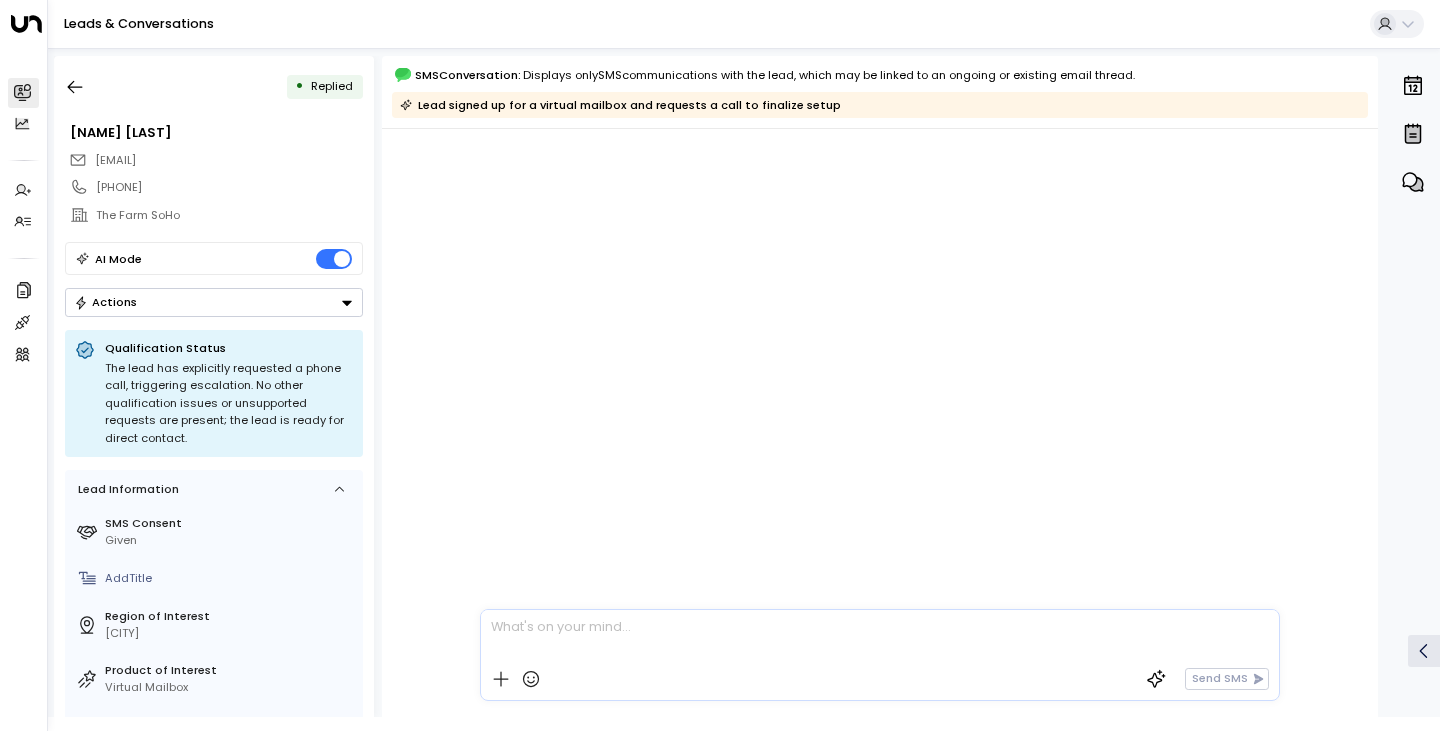 scroll, scrollTop: 6554, scrollLeft: 0, axis: vertical 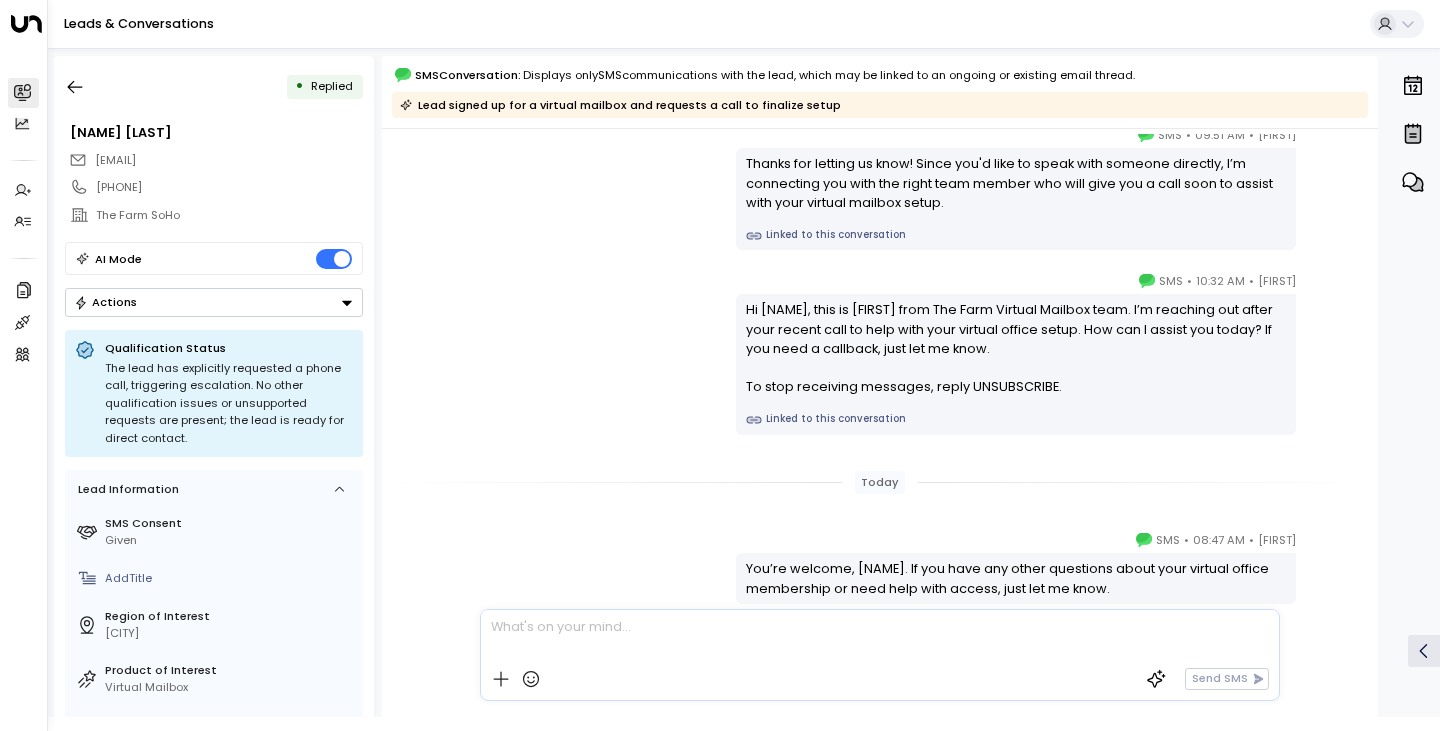 click on "Today" at bounding box center (880, 482) 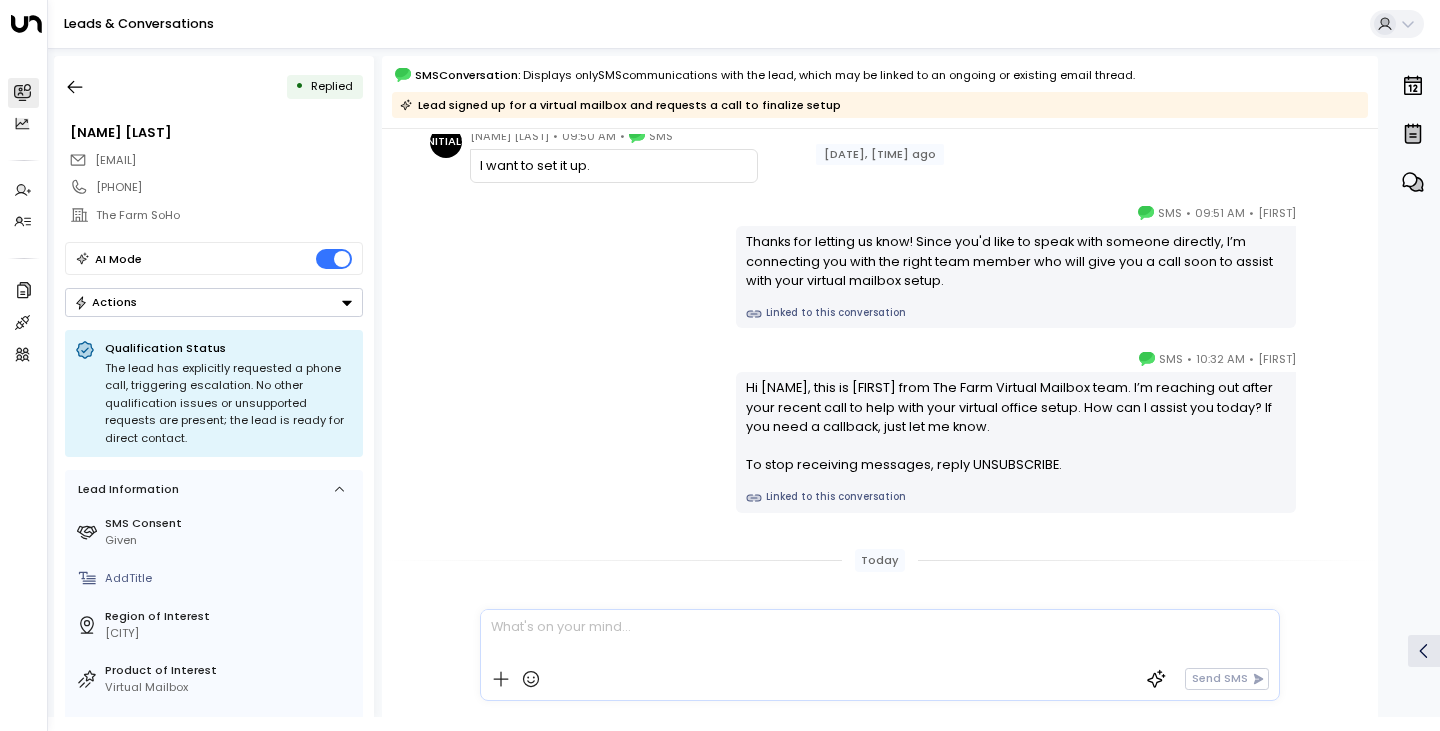 scroll, scrollTop: 4401, scrollLeft: 0, axis: vertical 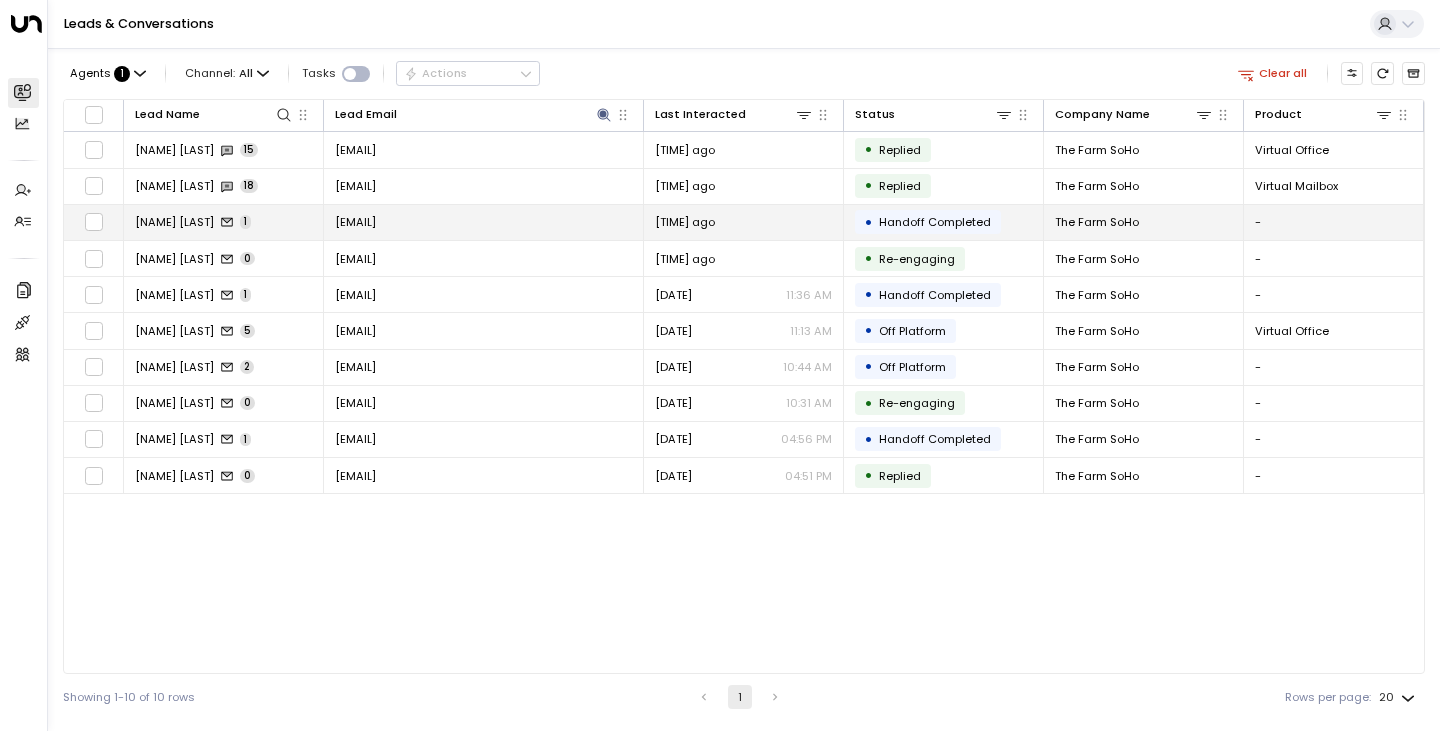 click on "[NAME] [LAST]" at bounding box center [174, 222] 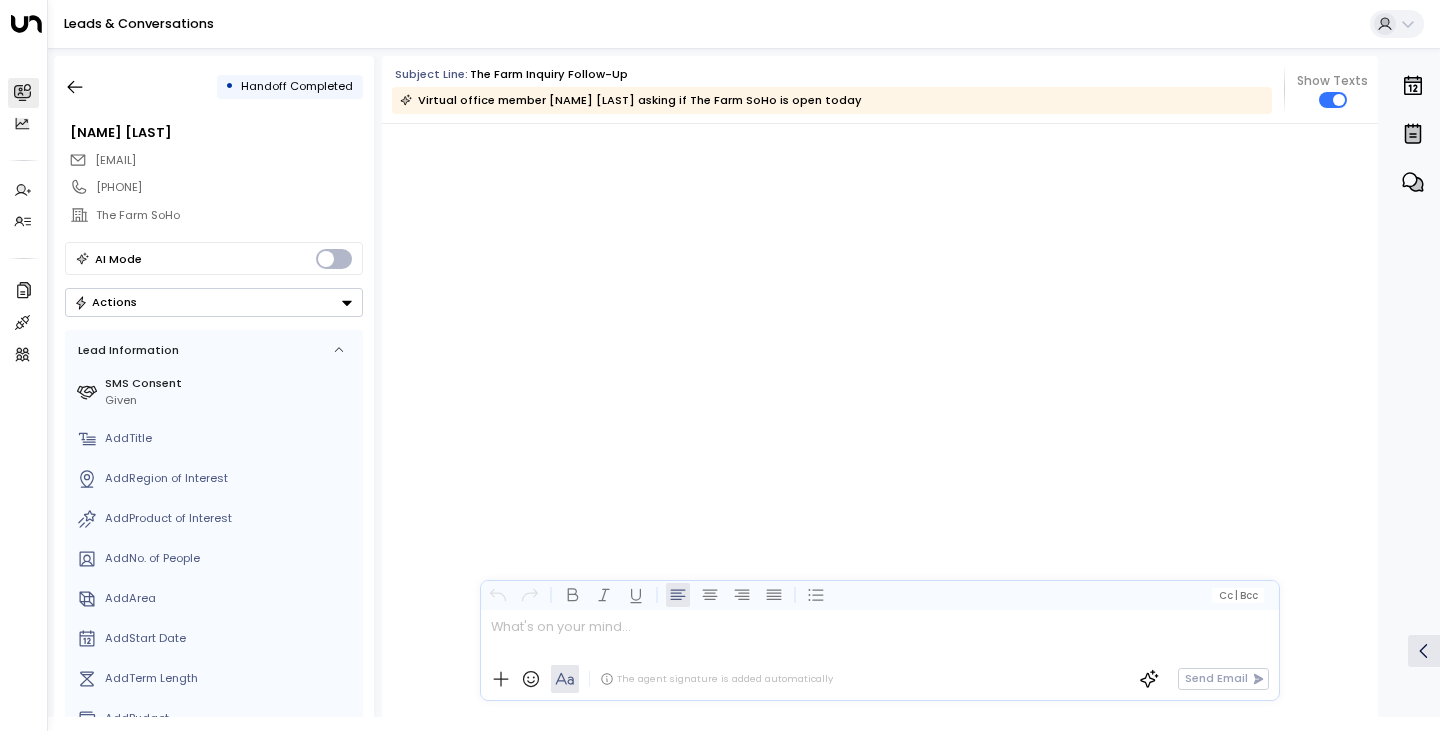 scroll, scrollTop: 5296, scrollLeft: 0, axis: vertical 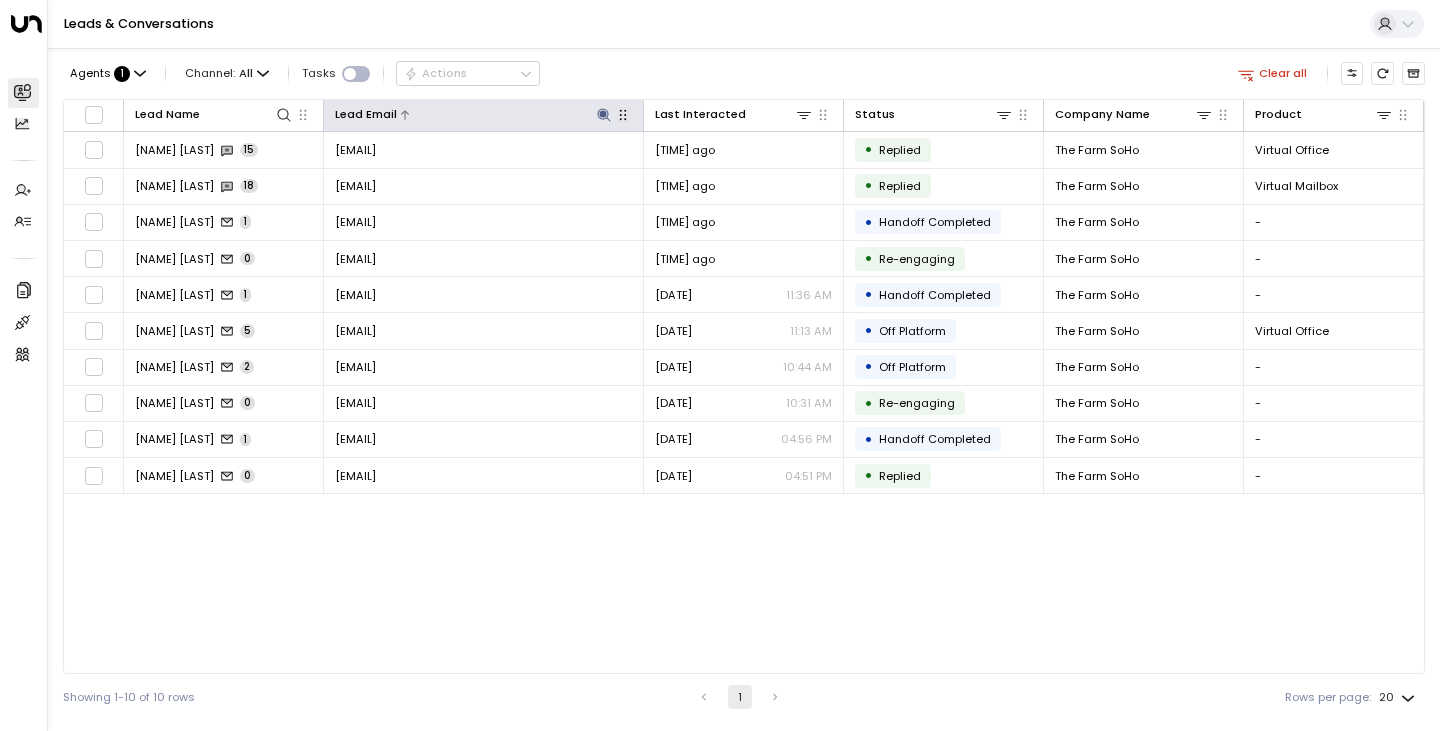 click at bounding box center [603, 114] 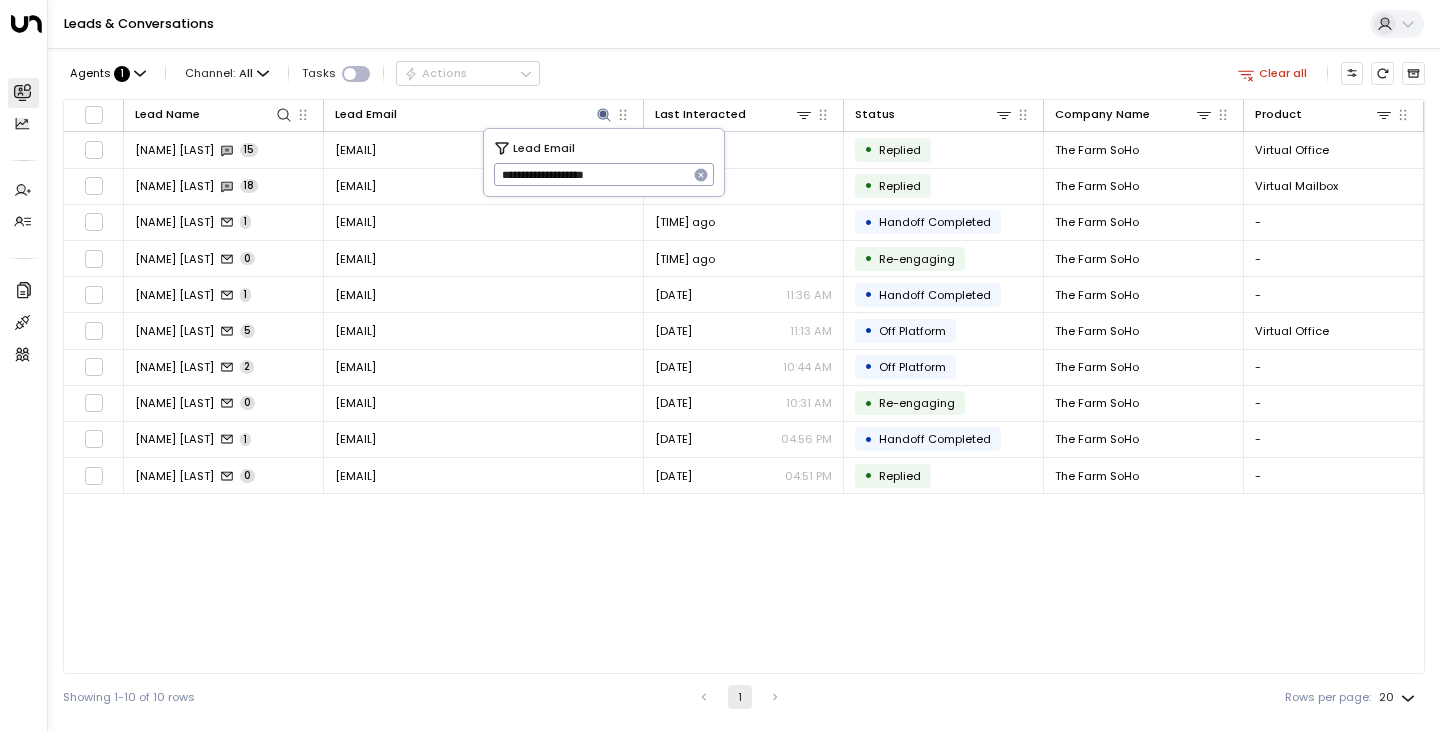 click at bounding box center (701, 175) 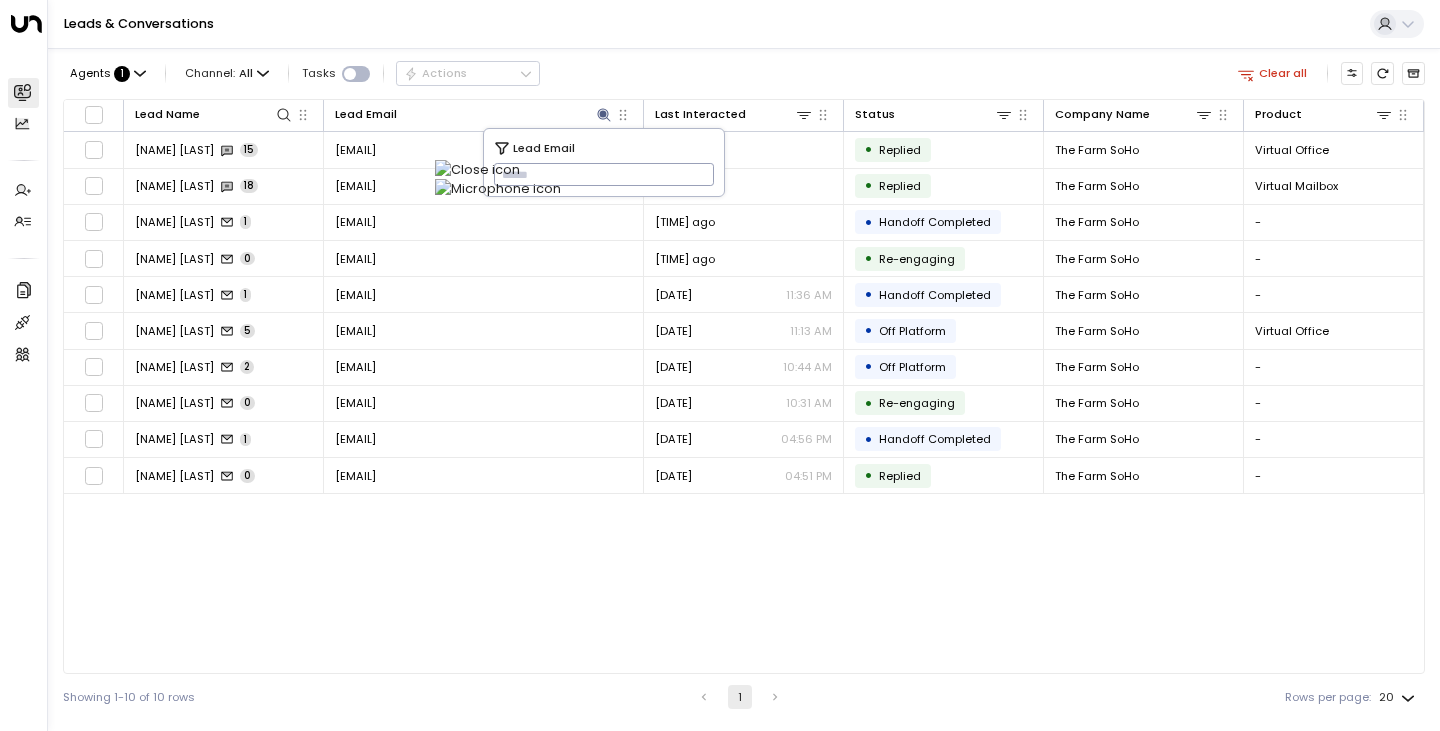 click at bounding box center [604, 175] 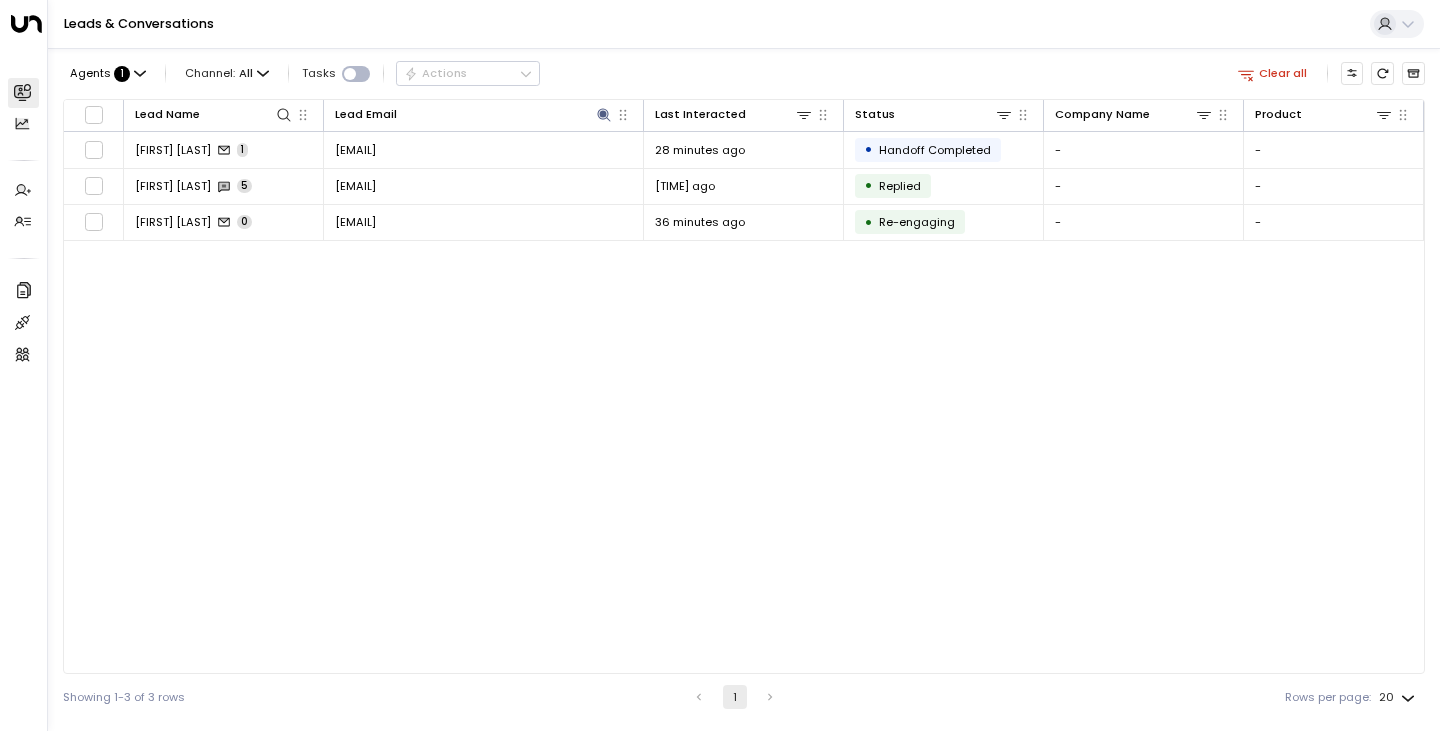 click on "Lead Name Lead Email Last Interacted Status Company Name Product # of people AI mode Trigger Region Location [FIRST] [LAST] [EMAIL] [TIME] ago • Handoff Completed - - - [EMAIL] - - [FIRST] [LAST] [NUMBER] [EMAIL] [TIME] ago • Replied - - - [PHONE] - - [FIRST] [LAST] [NUMBER] [EMAIL] [TIME] ago • Re-engaging - - - [EMAIL] - -" at bounding box center (744, 386) 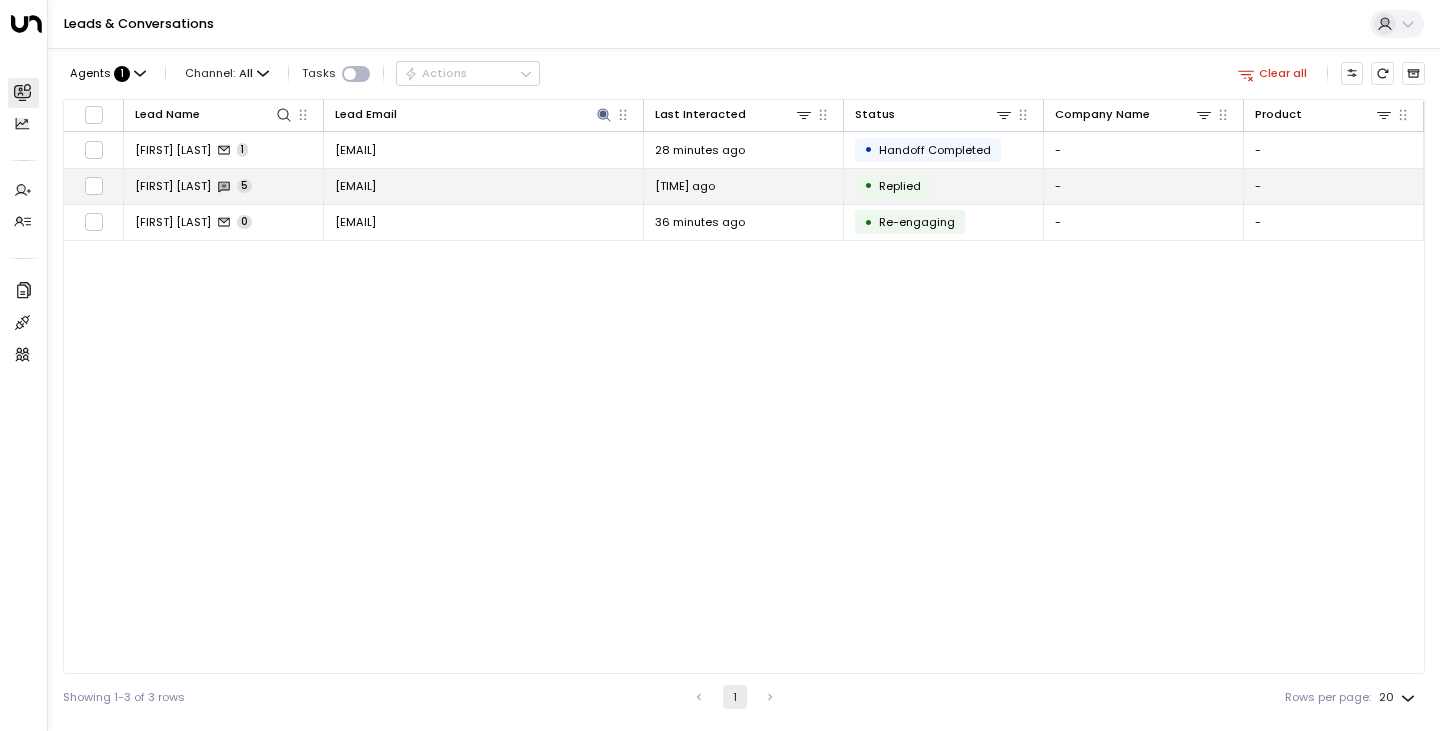 click on "[FIRST] [LAST]" at bounding box center (173, 186) 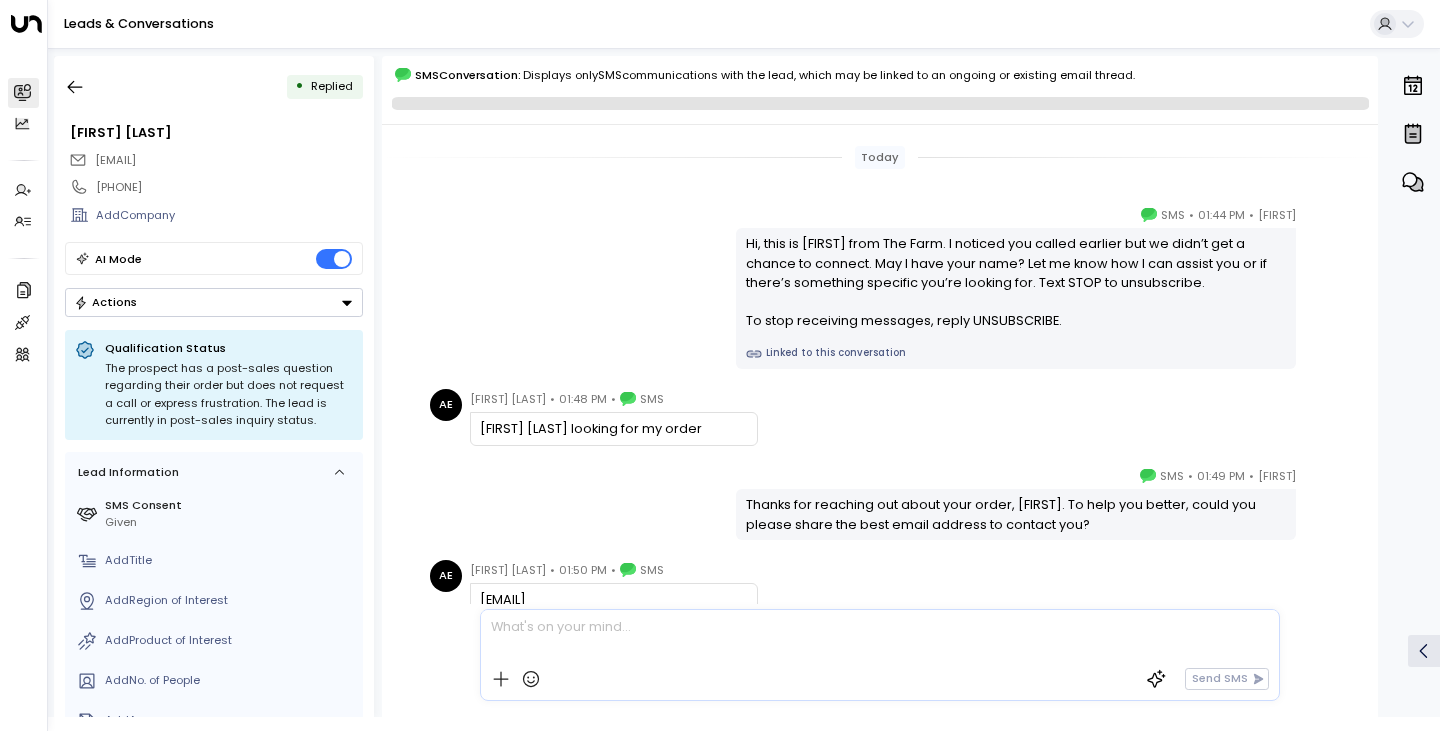 scroll, scrollTop: 227, scrollLeft: 0, axis: vertical 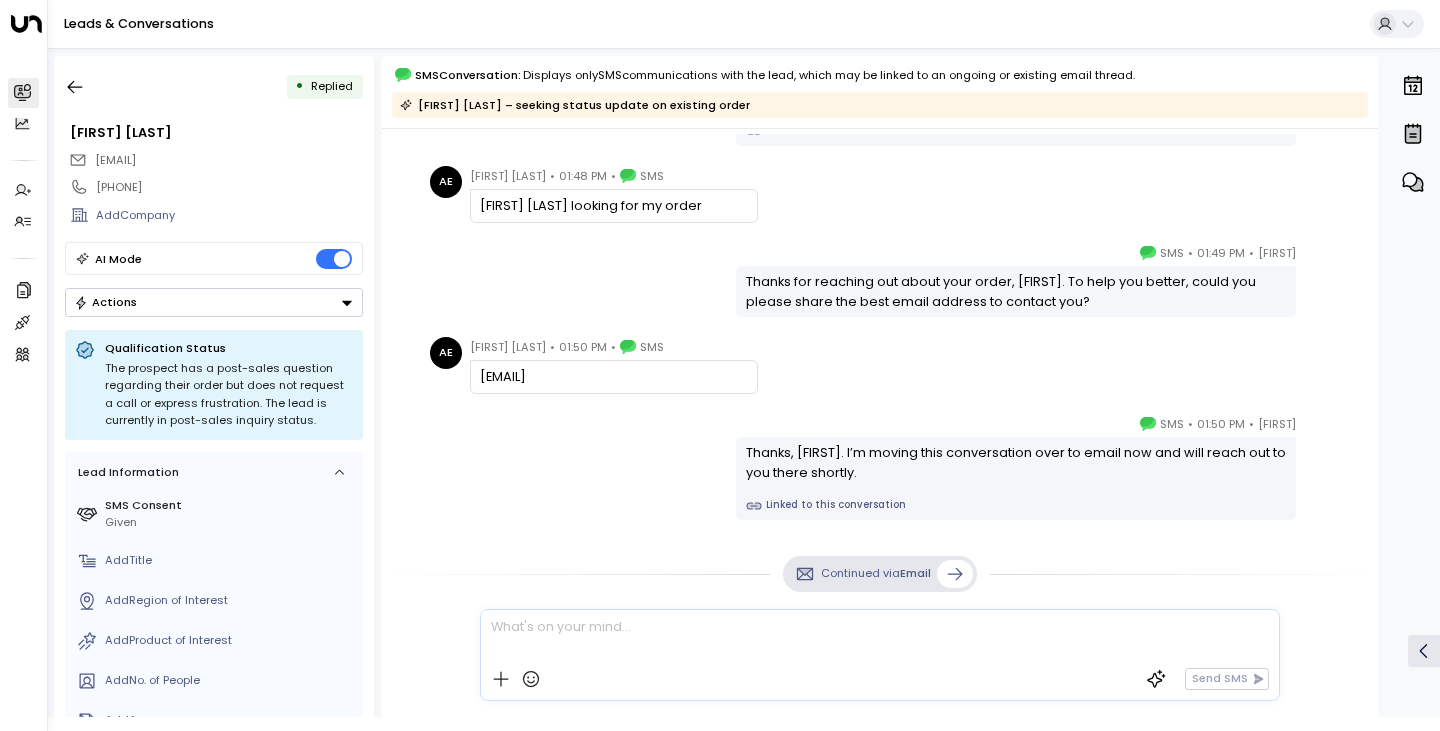 click on "[FIRST] • [TIME] • SMS Thanks, [FIRST]. I’m moving this conversation over to email now and will reach out to you there shortly. Linked to this conversation" at bounding box center (880, 467) 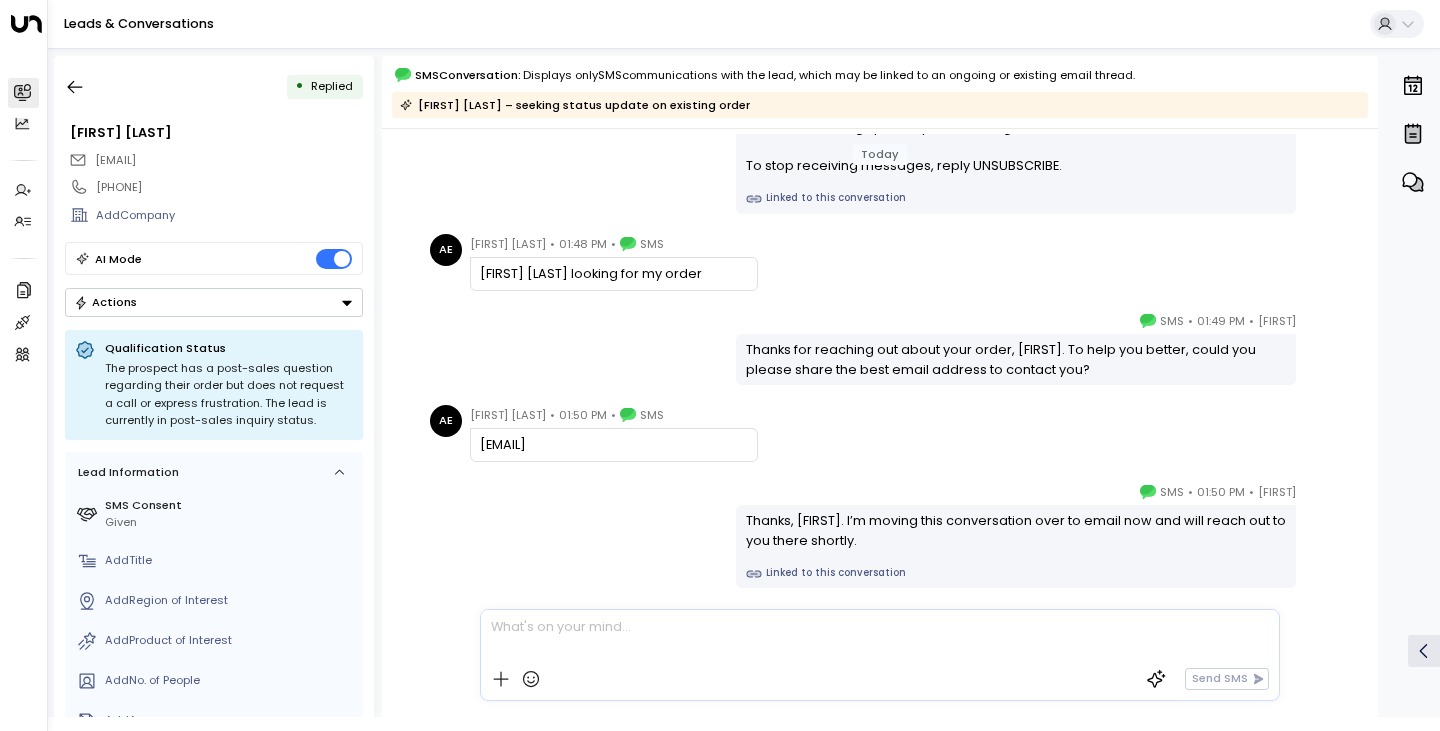 scroll, scrollTop: 231, scrollLeft: 0, axis: vertical 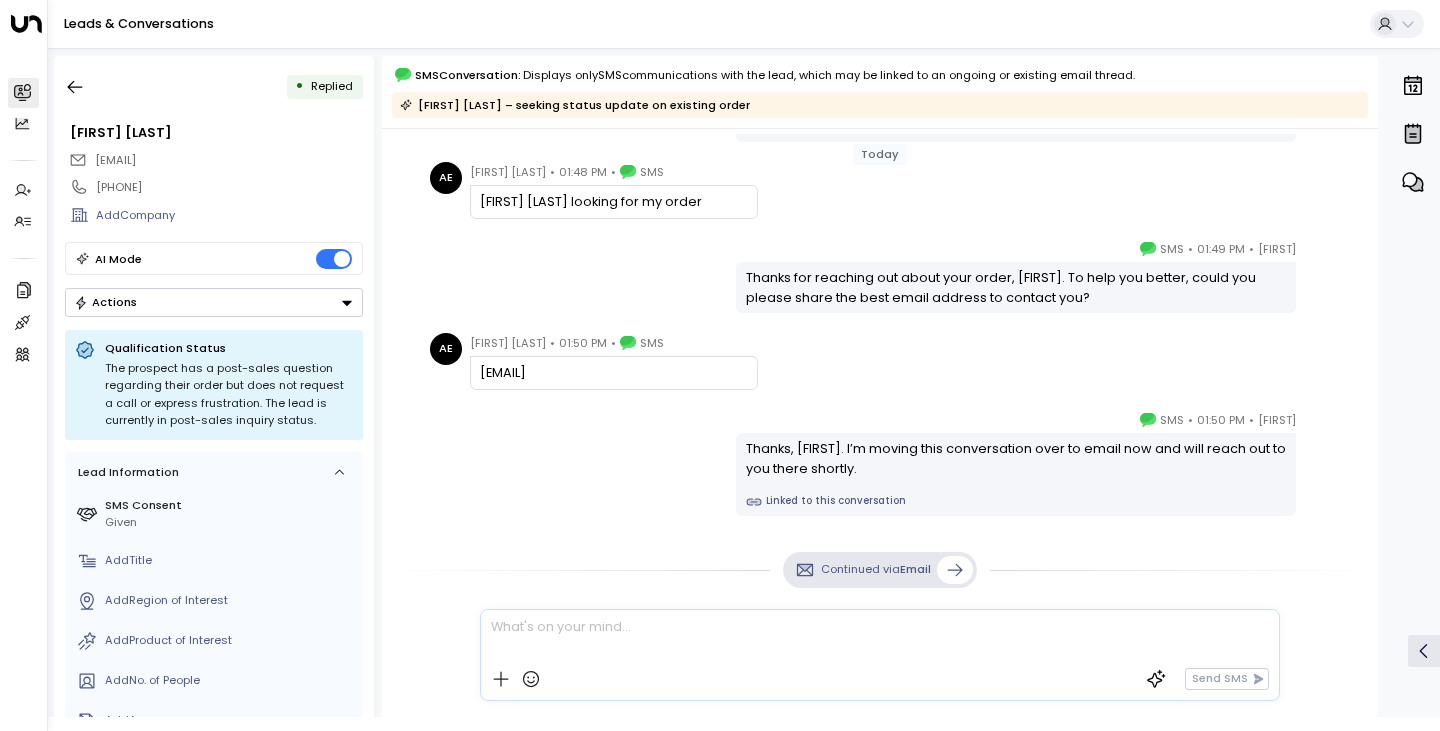 click on "[FIRST] • [TIME] • SMS Thanks for reaching out about your order, [FIRST]. To help you better, could you please share the best email address to contact you?" at bounding box center (880, 276) 